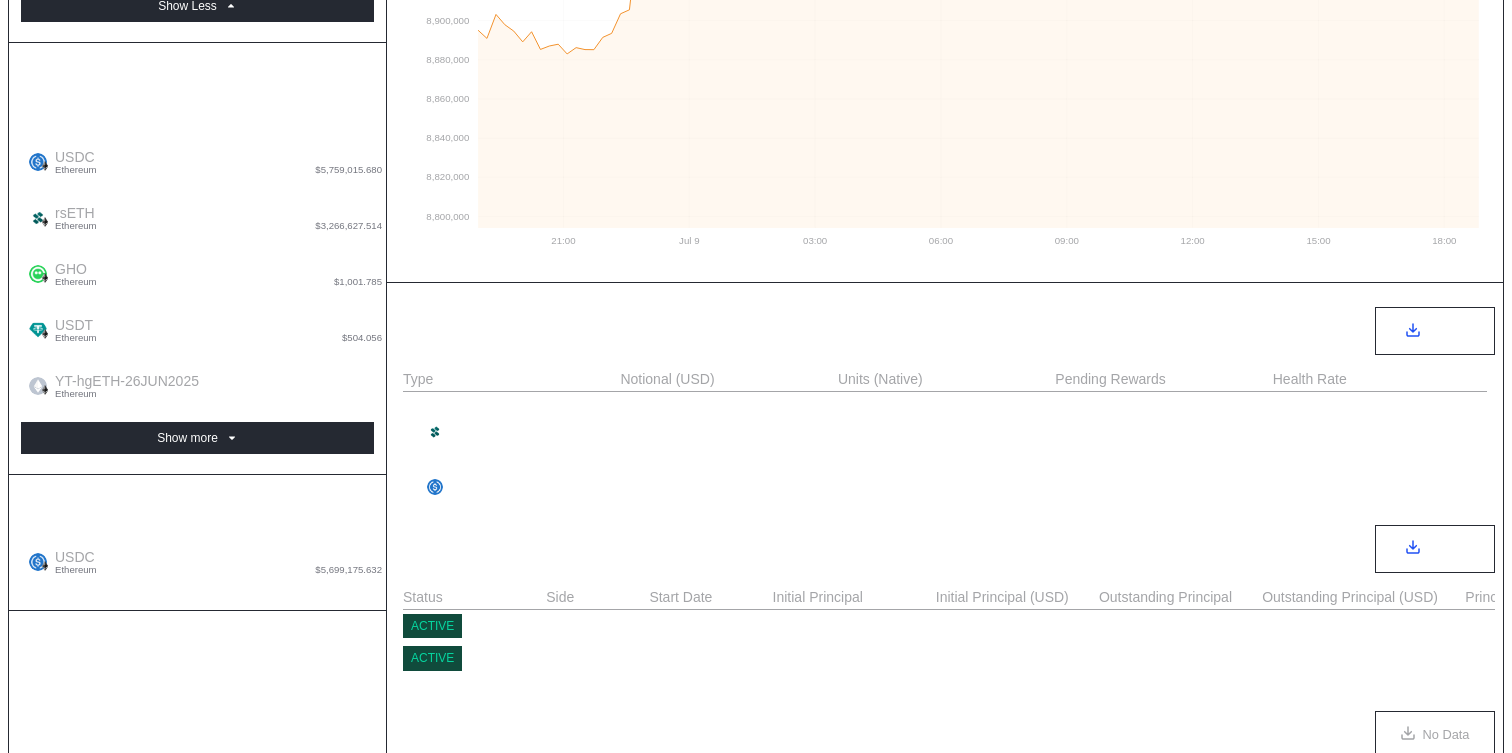 scroll, scrollTop: 603, scrollLeft: 0, axis: vertical 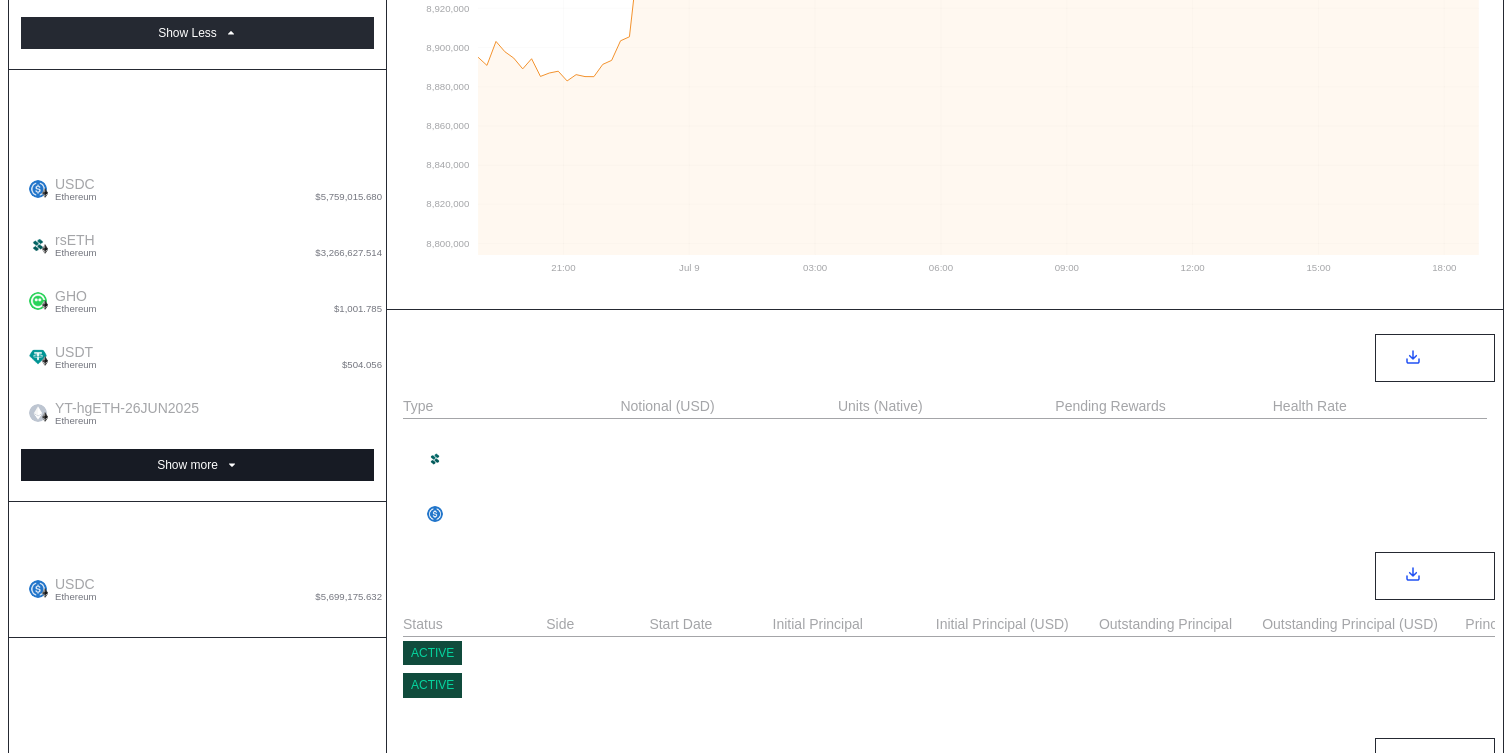 click on "Show more" at bounding box center (197, 33) 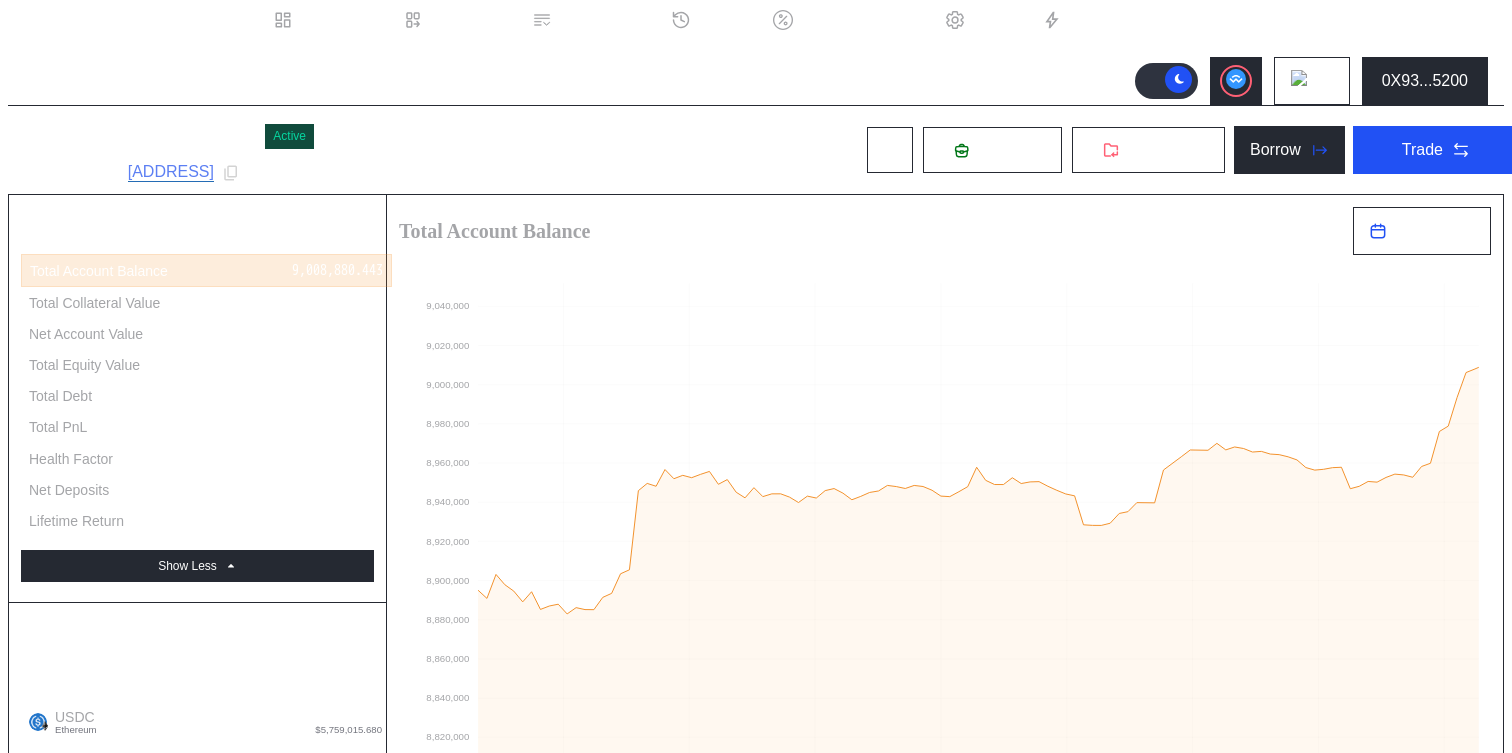 scroll, scrollTop: 73, scrollLeft: 0, axis: vertical 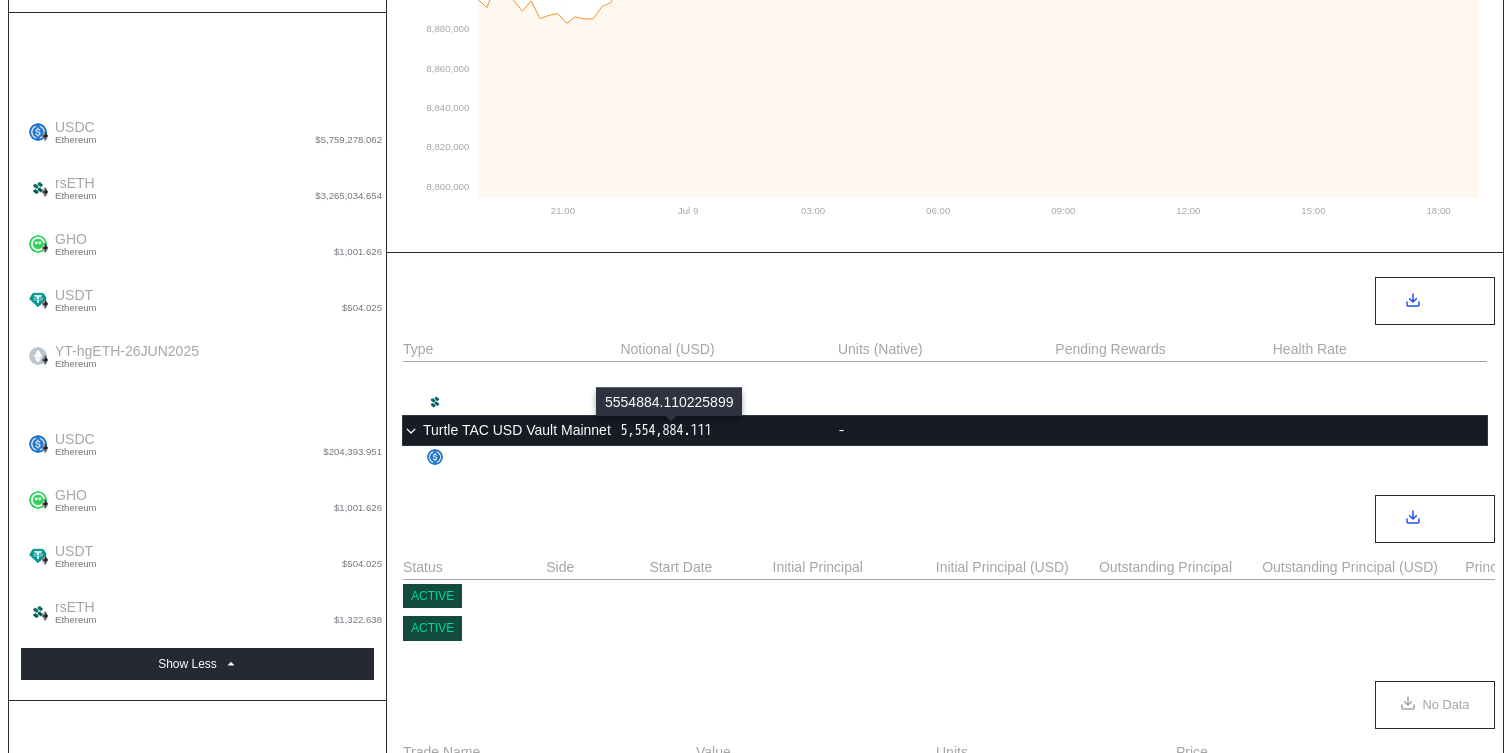 click on "5,554,884.111" at bounding box center [665, 431] 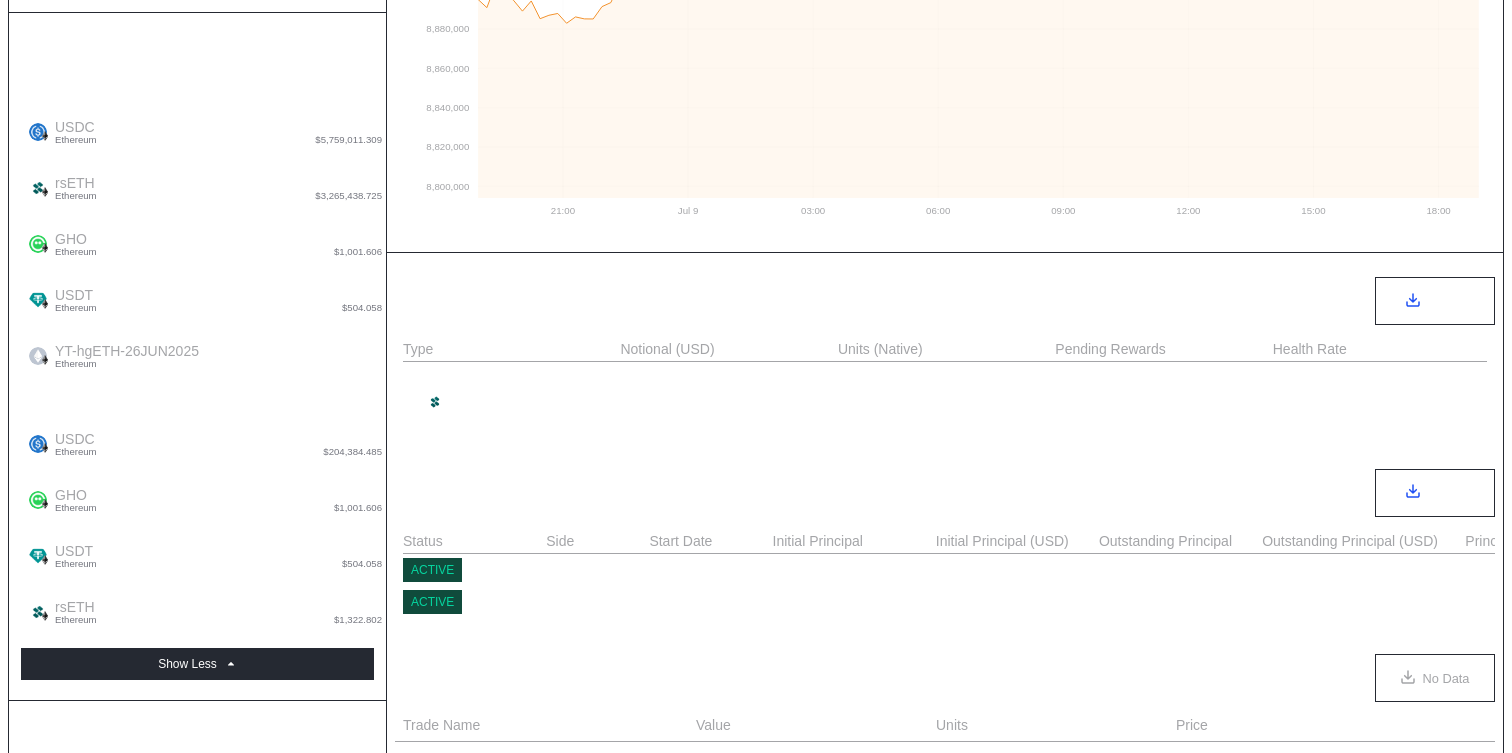 click on "3,264,115.923" at bounding box center (665, 403) 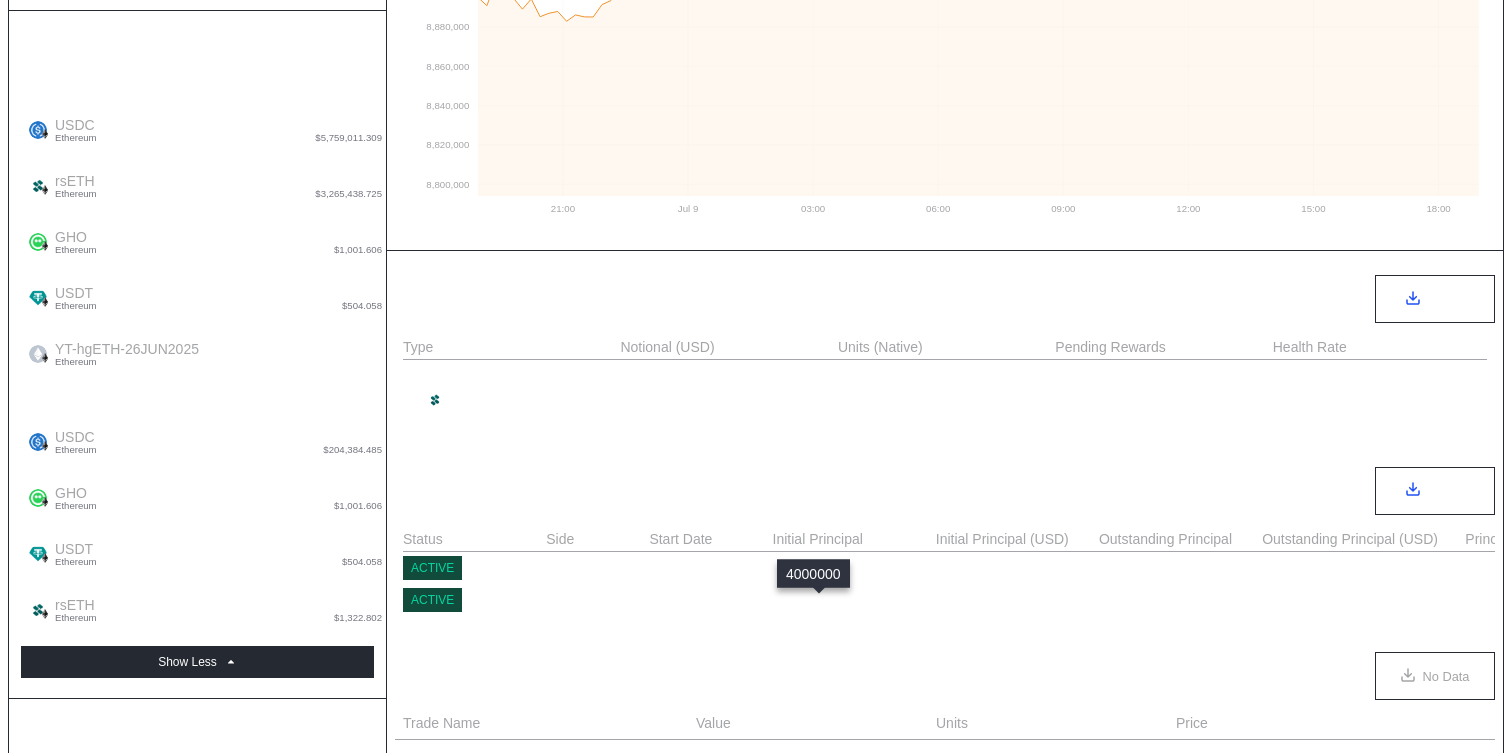 scroll, scrollTop: 719, scrollLeft: 0, axis: vertical 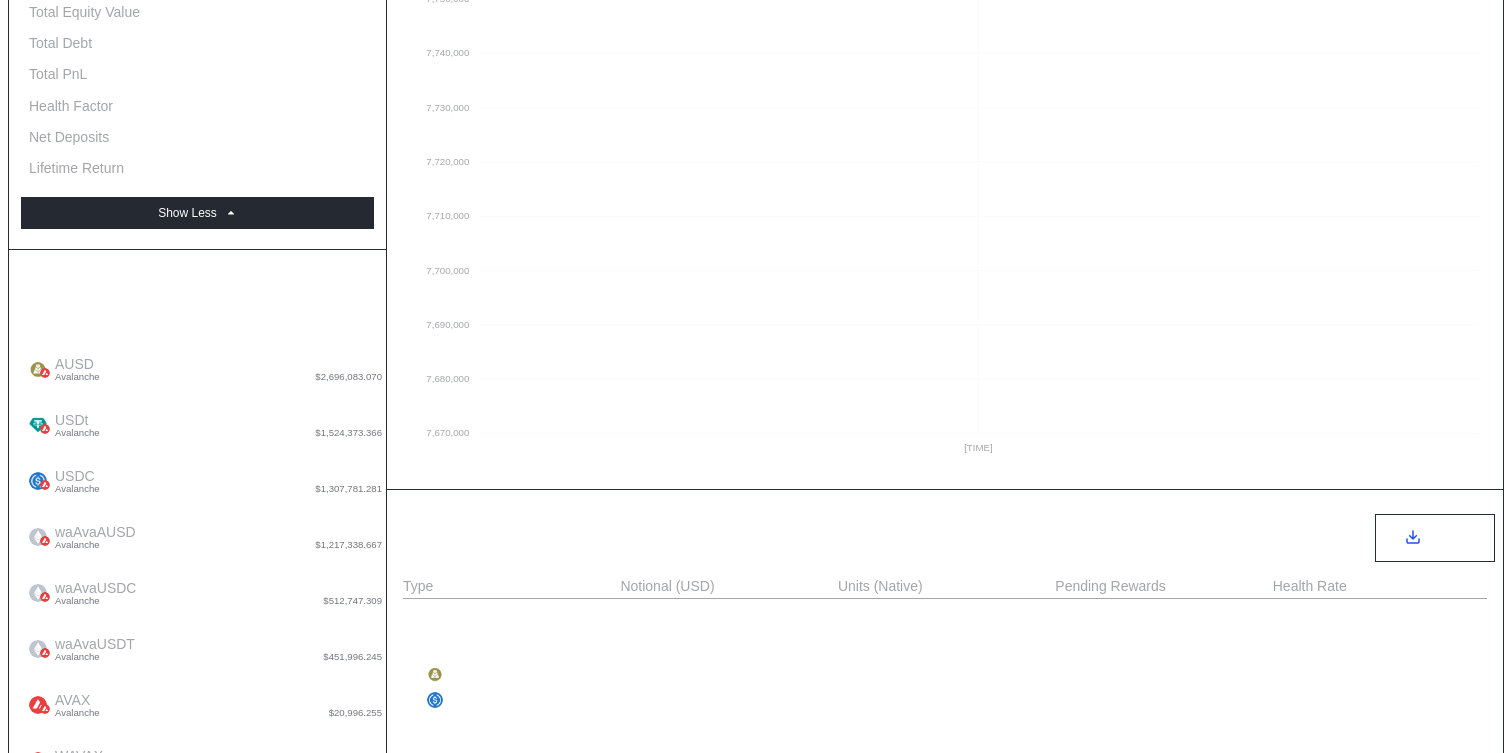 click on "Show more" at bounding box center (197, 213) 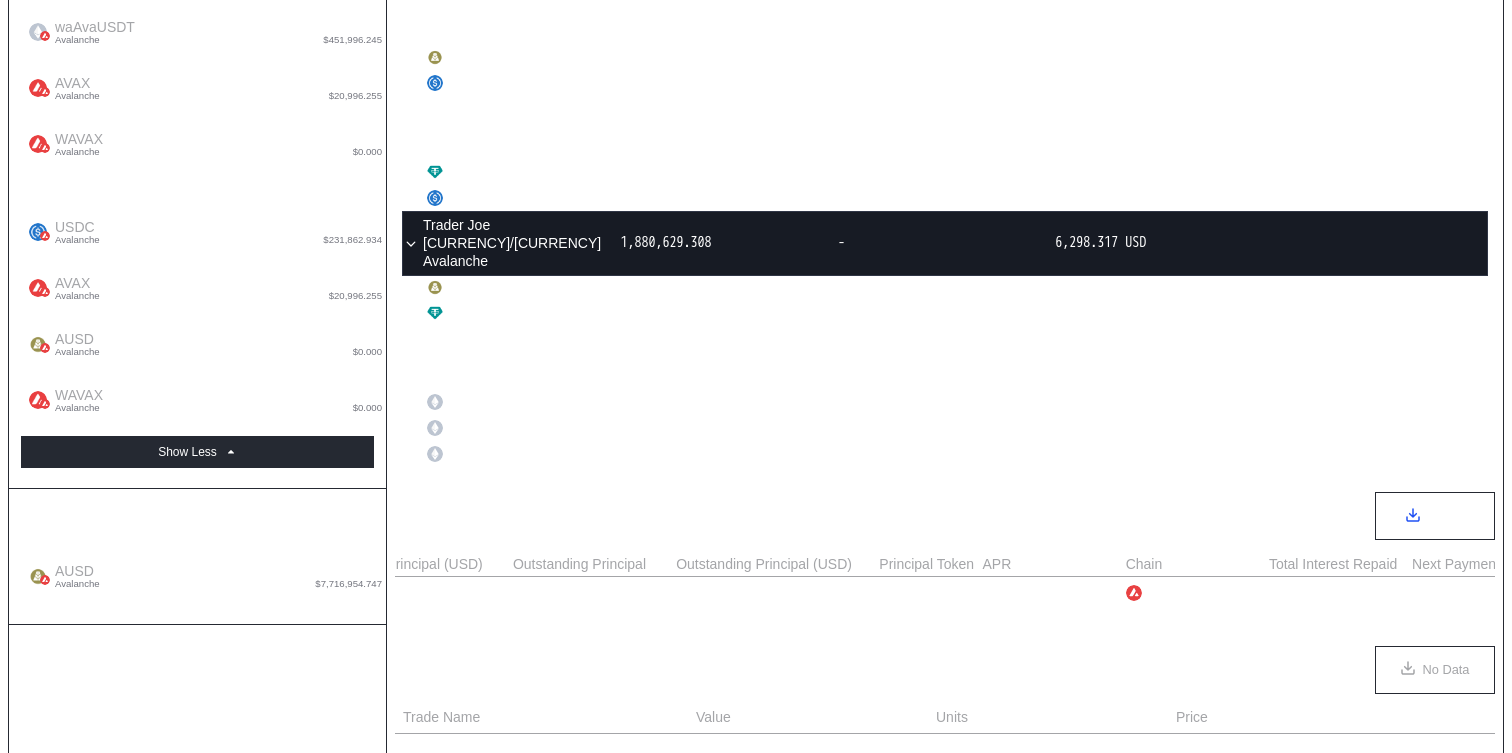 scroll, scrollTop: 1052, scrollLeft: 0, axis: vertical 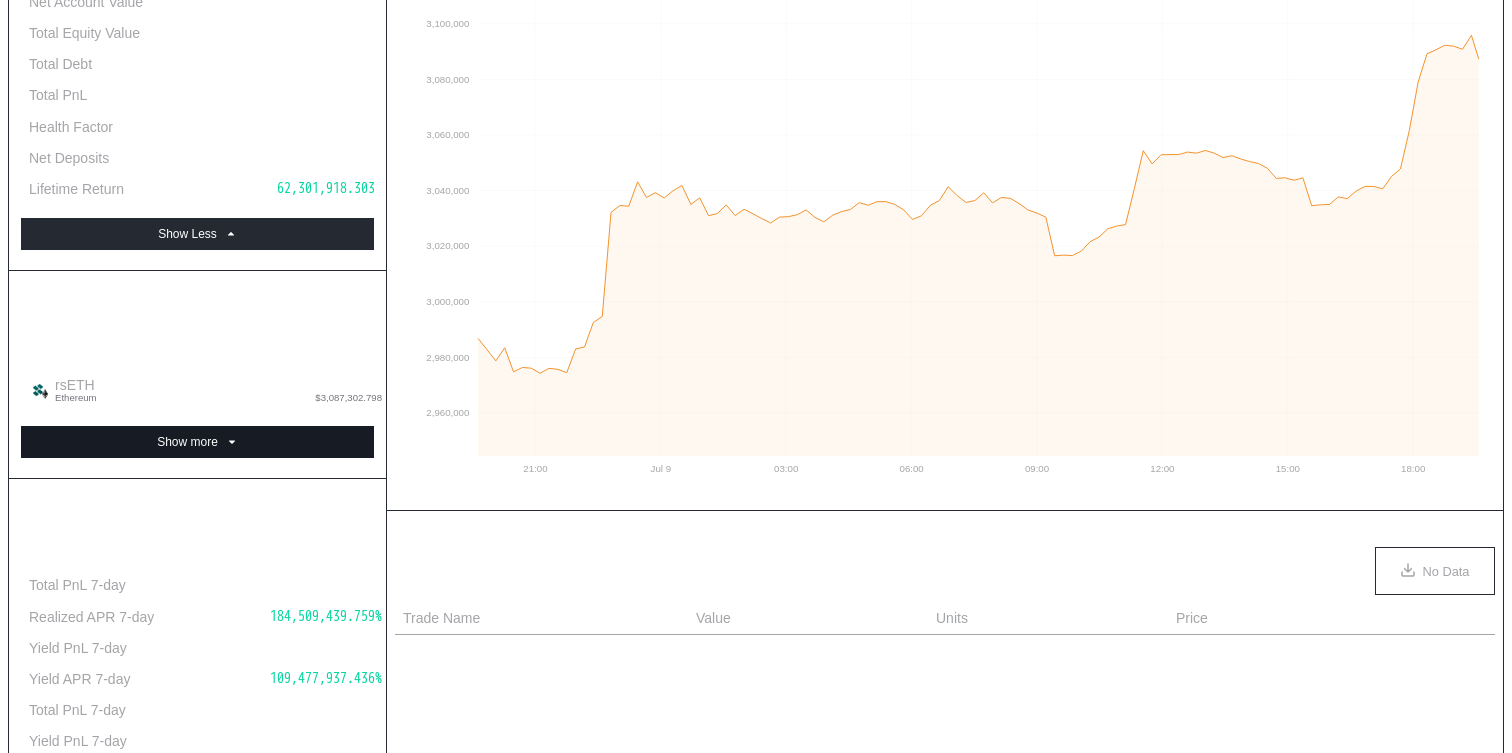 click on "Show more" at bounding box center [197, 234] 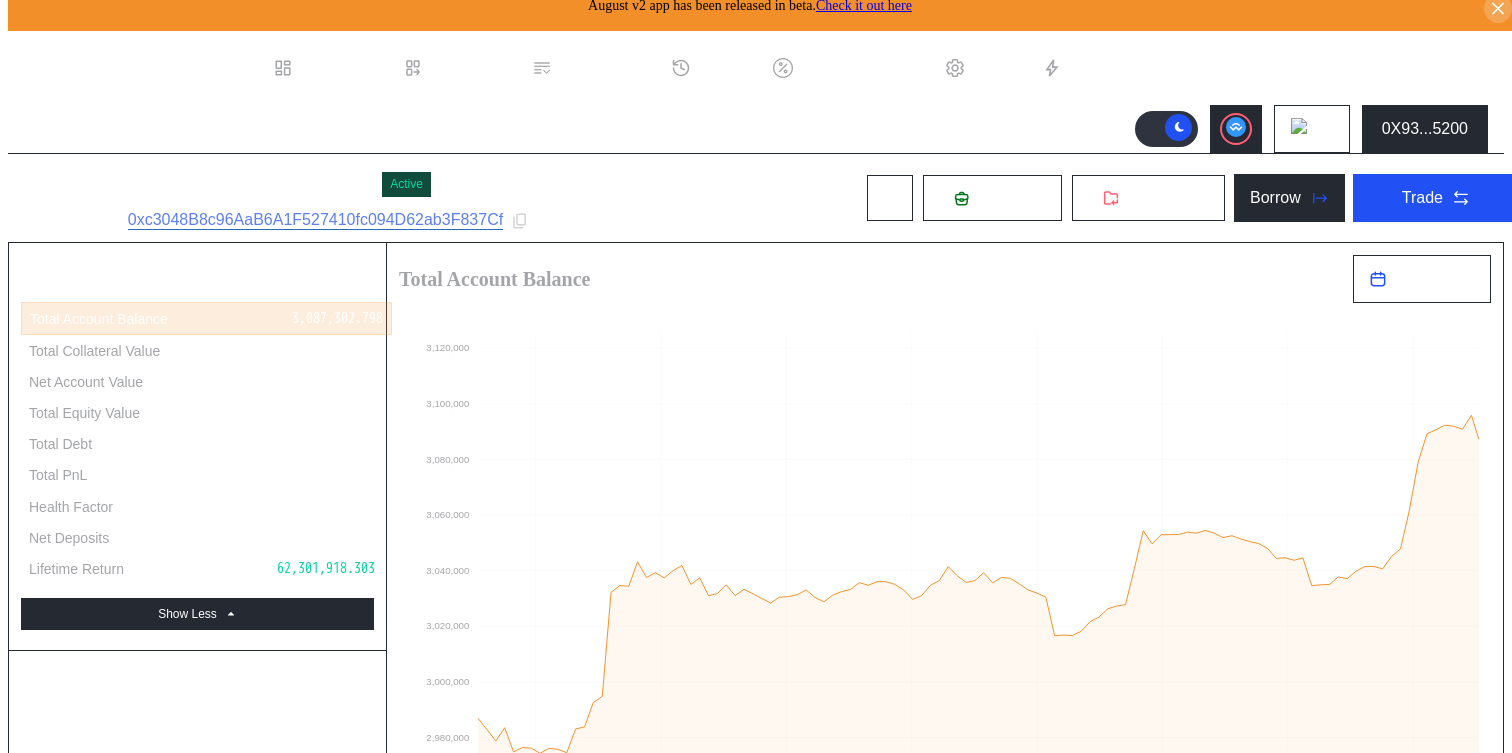 scroll, scrollTop: 0, scrollLeft: 0, axis: both 